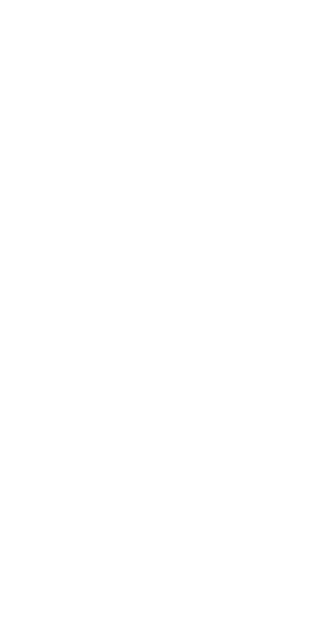 scroll, scrollTop: 0, scrollLeft: 0, axis: both 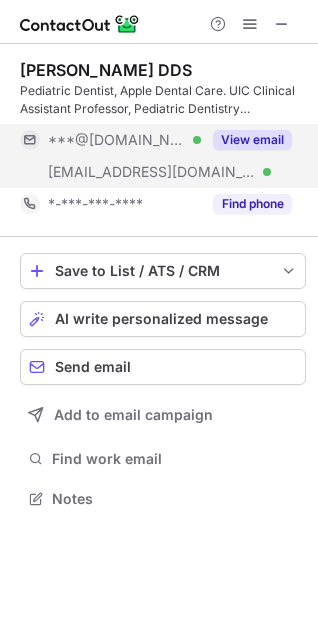 click on "View email" at bounding box center (252, 140) 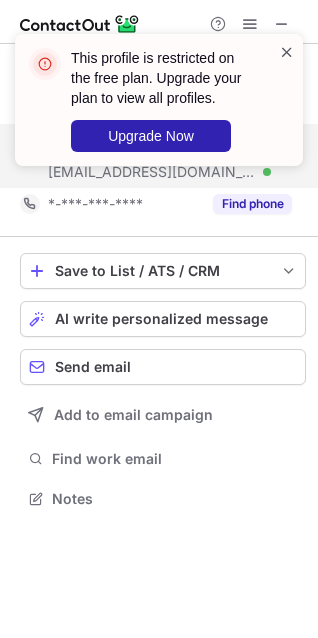 click at bounding box center [287, 52] 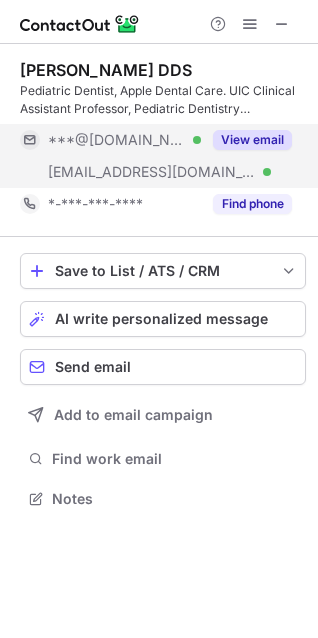 click at bounding box center [250, 24] 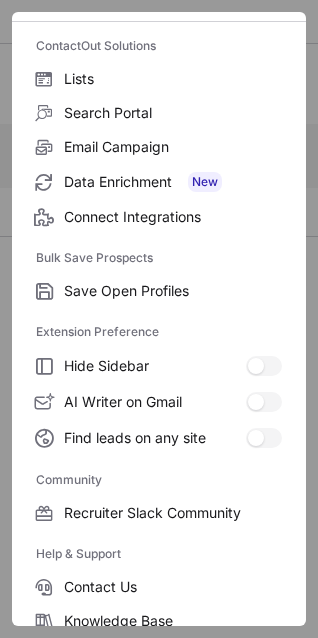 scroll, scrollTop: 269, scrollLeft: 0, axis: vertical 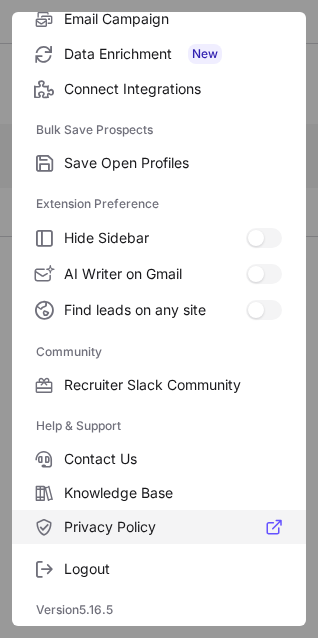 click on "Privacy Policy" at bounding box center (173, 527) 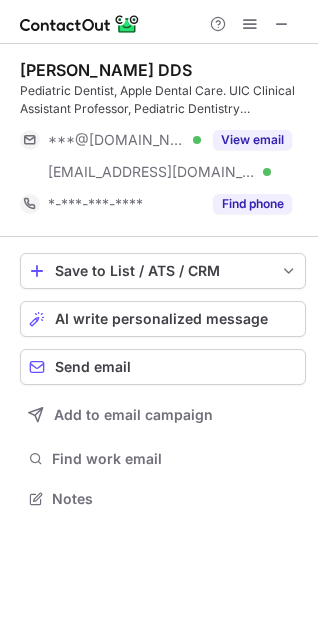 scroll, scrollTop: 10, scrollLeft: 10, axis: both 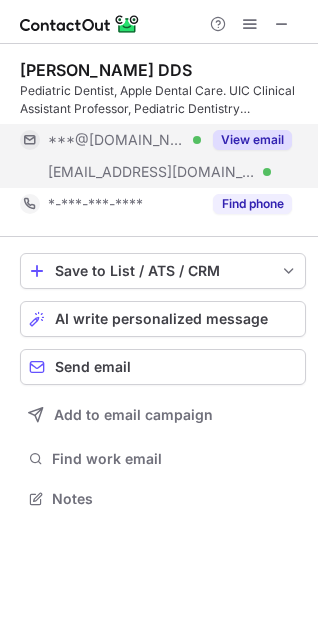 click on "View email" at bounding box center (252, 140) 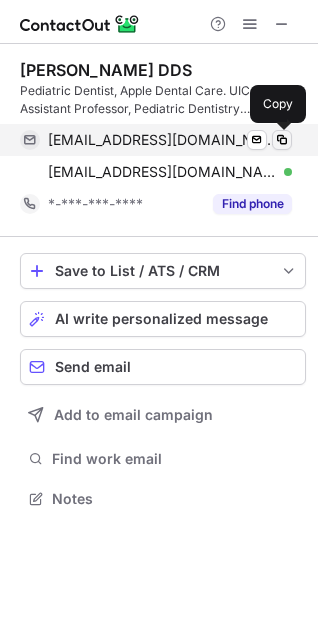 click at bounding box center [282, 140] 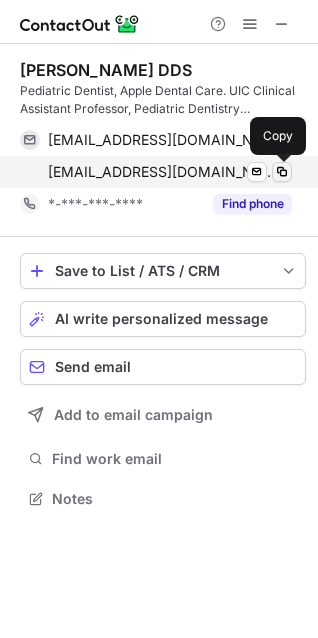 click at bounding box center [282, 172] 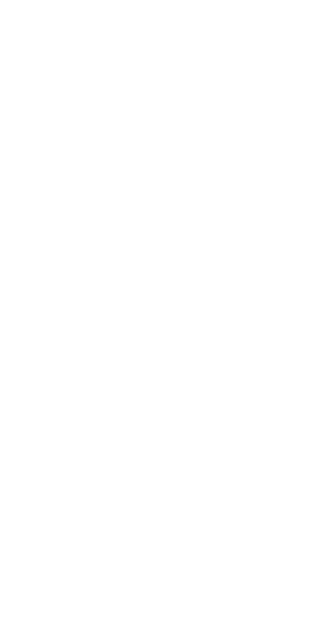 scroll, scrollTop: 0, scrollLeft: 0, axis: both 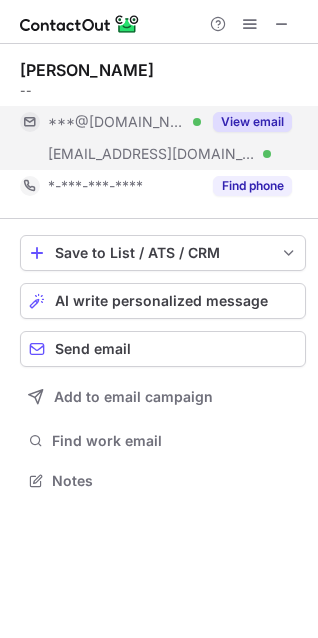 click on "View email" at bounding box center [252, 122] 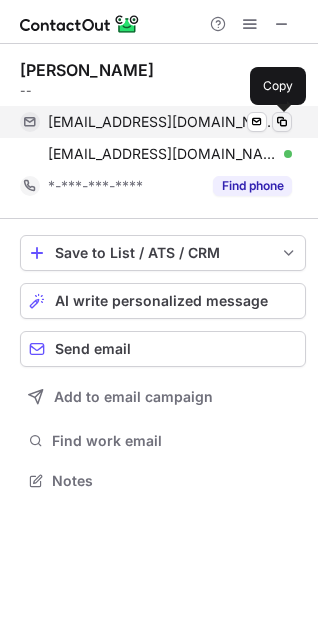 click at bounding box center [282, 122] 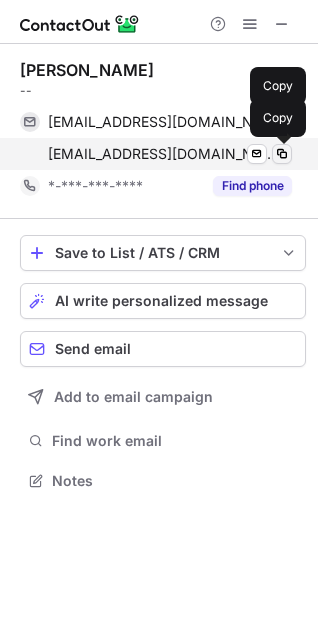 click at bounding box center [282, 154] 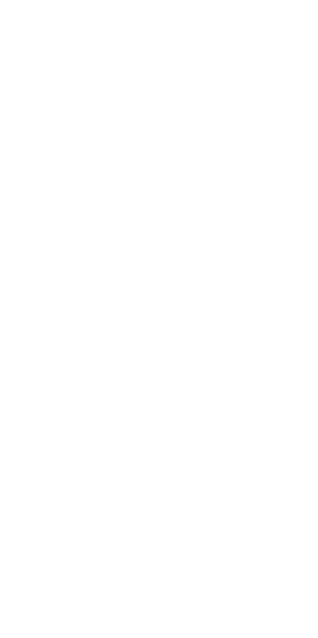 scroll, scrollTop: 0, scrollLeft: 0, axis: both 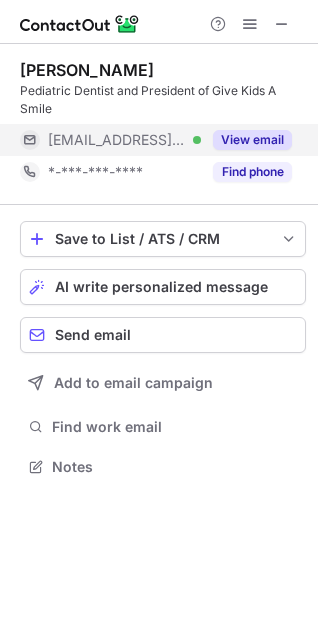 click on "View email" at bounding box center [246, 140] 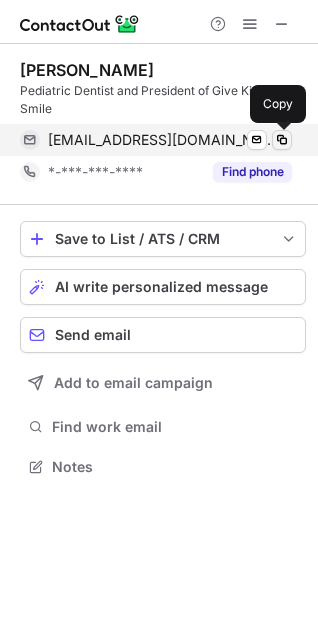 click at bounding box center [282, 140] 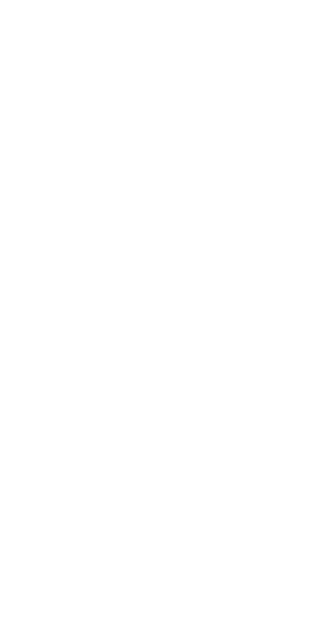 scroll, scrollTop: 0, scrollLeft: 0, axis: both 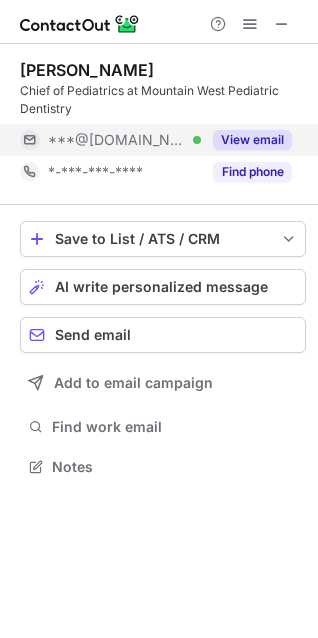 click on "View email" at bounding box center (252, 140) 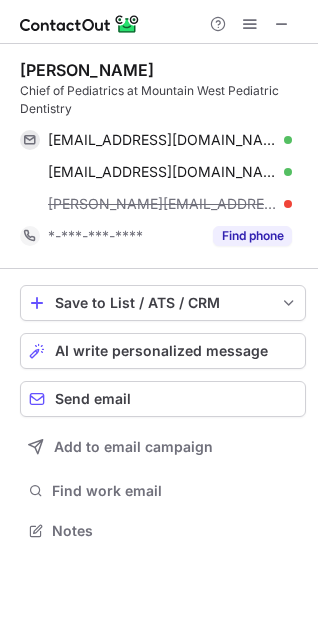 scroll, scrollTop: 10, scrollLeft: 10, axis: both 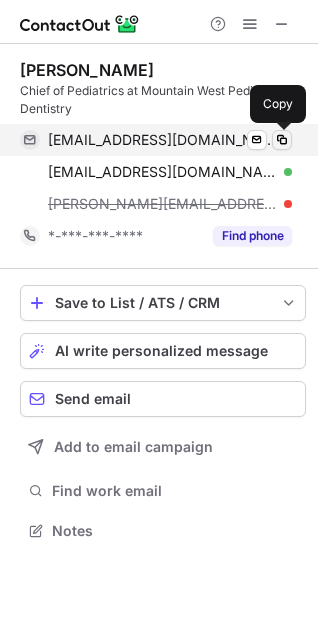 click at bounding box center [282, 140] 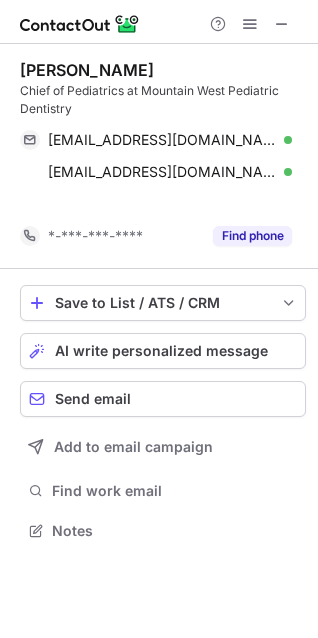 scroll, scrollTop: 485, scrollLeft: 318, axis: both 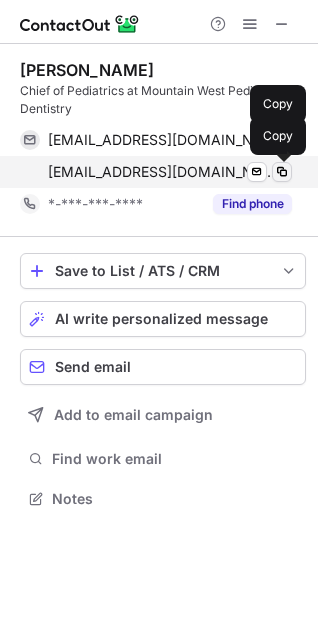 click at bounding box center (282, 172) 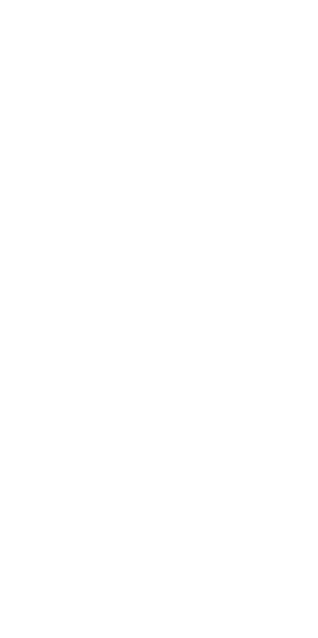 scroll, scrollTop: 0, scrollLeft: 0, axis: both 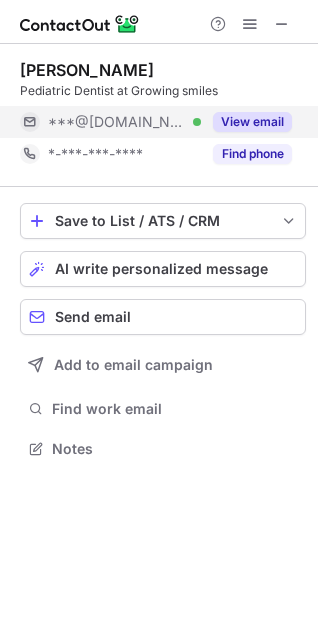 click on "View email" at bounding box center [252, 122] 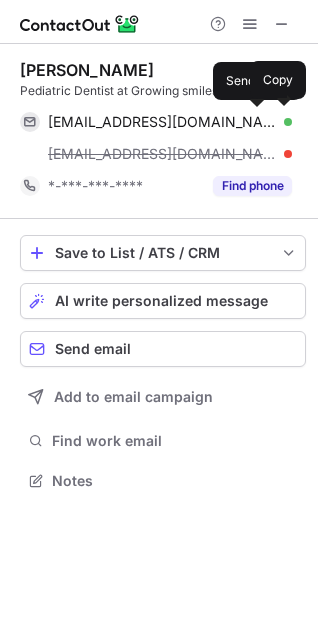 scroll, scrollTop: 10, scrollLeft: 10, axis: both 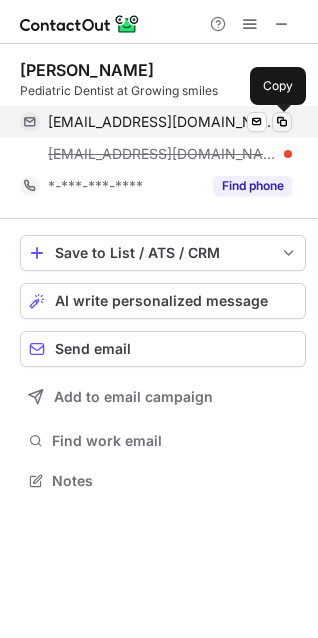 click at bounding box center [282, 122] 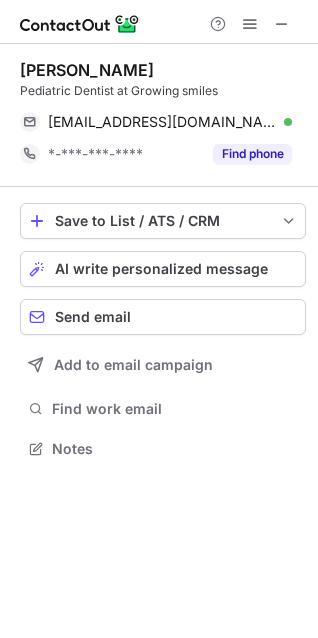 scroll, scrollTop: 435, scrollLeft: 318, axis: both 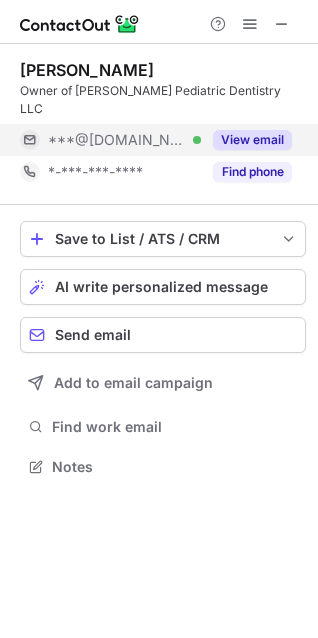 click on "View email" at bounding box center [252, 140] 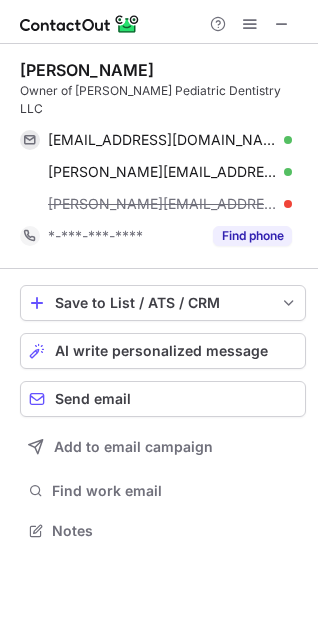 scroll, scrollTop: 10, scrollLeft: 10, axis: both 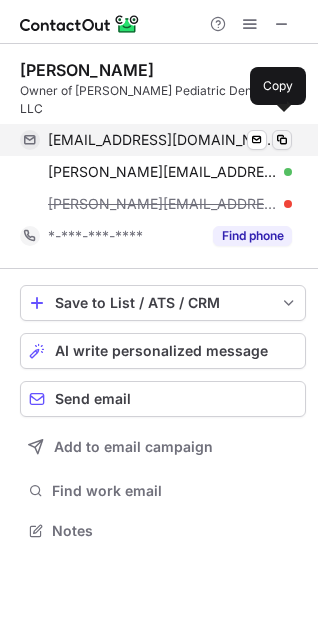 click at bounding box center [282, 140] 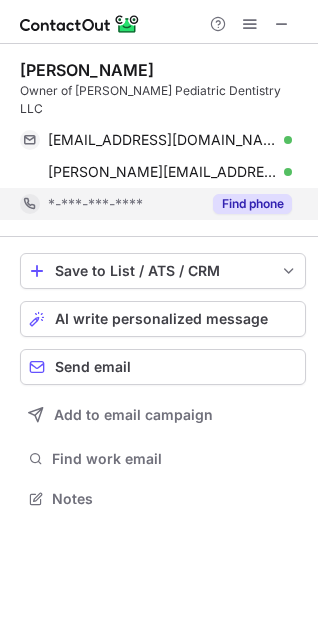 scroll, scrollTop: 467, scrollLeft: 318, axis: both 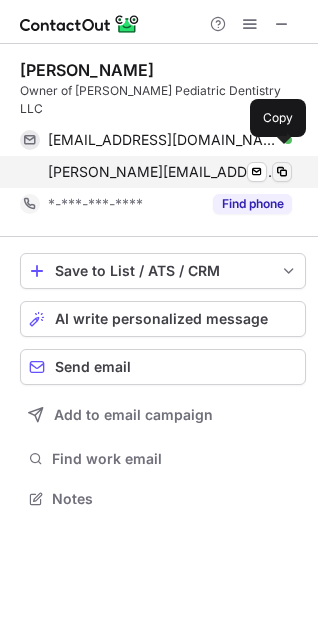 click at bounding box center (282, 172) 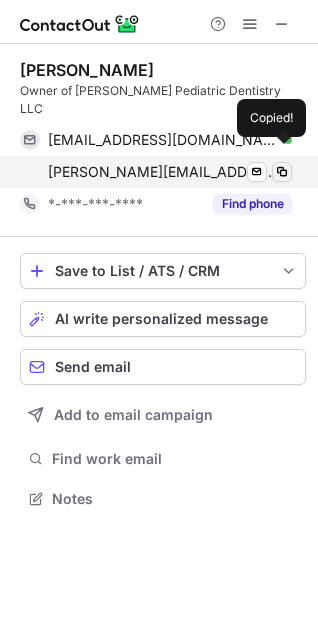 click at bounding box center [282, 172] 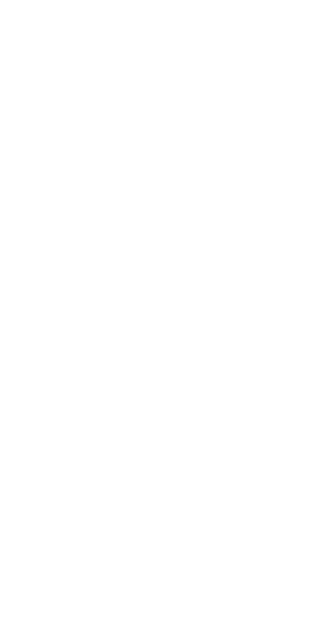 scroll, scrollTop: 0, scrollLeft: 0, axis: both 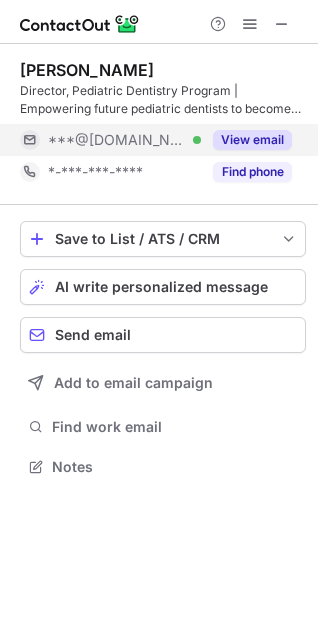 click on "View email" at bounding box center (252, 140) 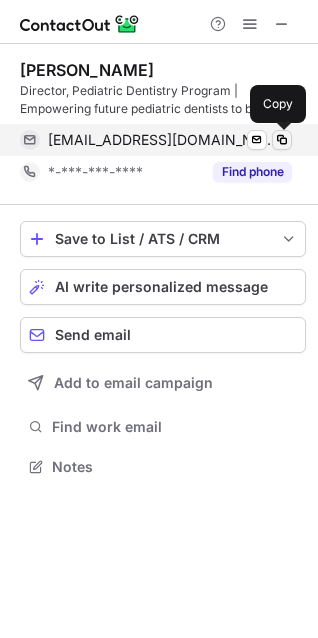 click at bounding box center (282, 140) 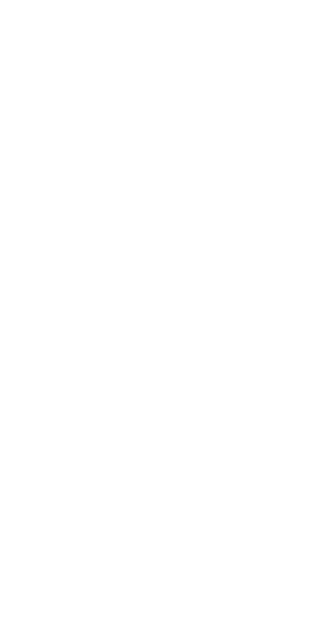 scroll, scrollTop: 0, scrollLeft: 0, axis: both 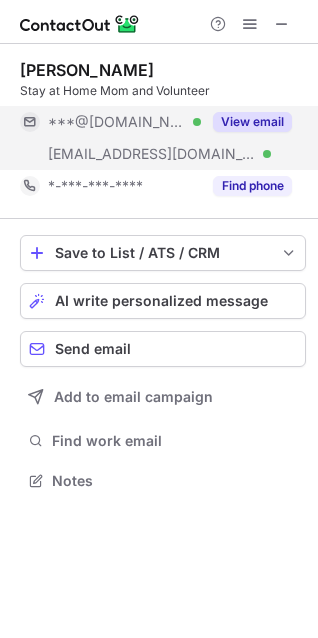 click on "View email" at bounding box center (252, 122) 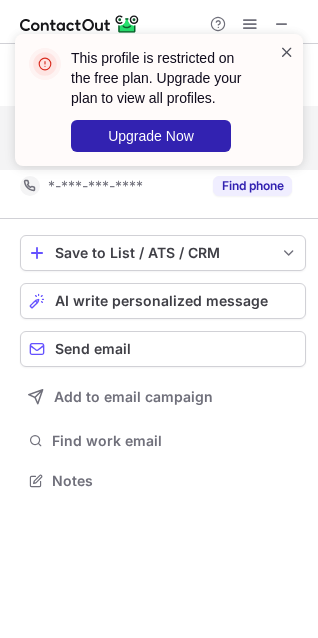 click at bounding box center (287, 52) 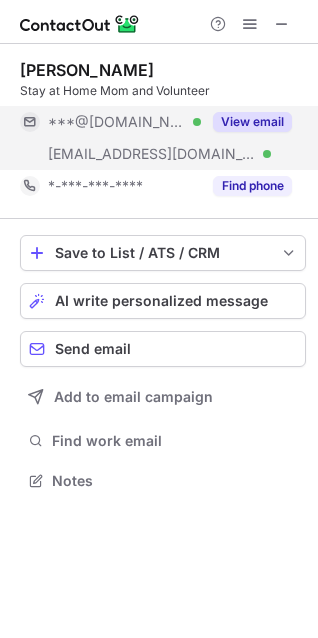 click on "This profile is restricted on the free plan. Upgrade your plan to view all profiles. Upgrade Now" at bounding box center (159, 34) 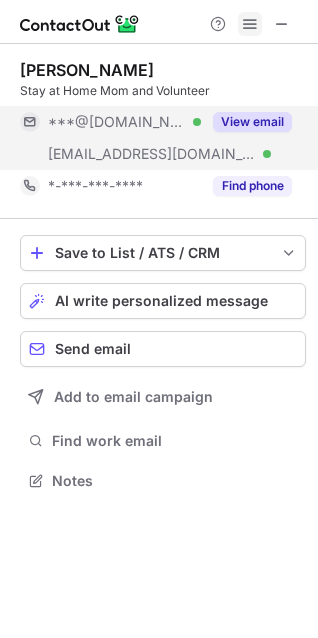click at bounding box center [250, 24] 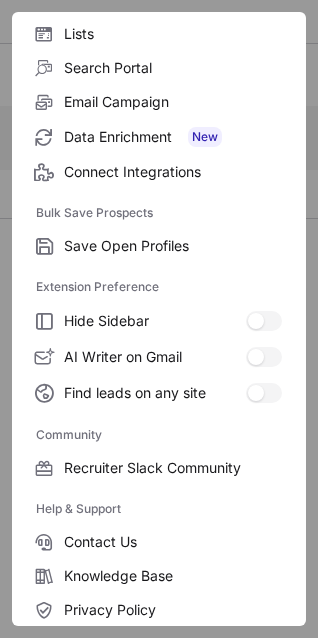 scroll, scrollTop: 269, scrollLeft: 0, axis: vertical 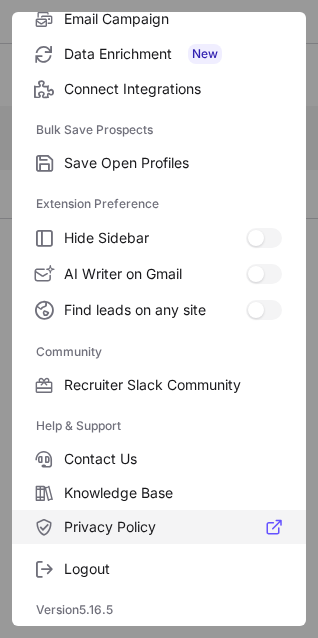click on "Privacy Policy" at bounding box center [173, 527] 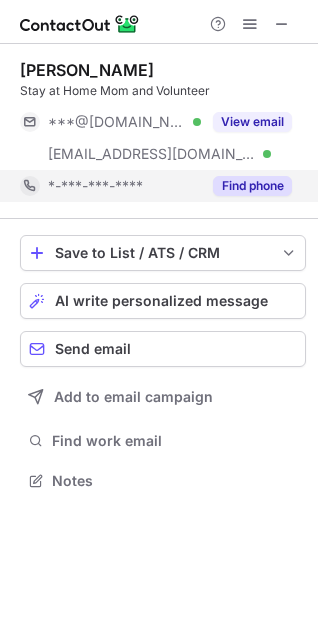 scroll, scrollTop: 10, scrollLeft: 10, axis: both 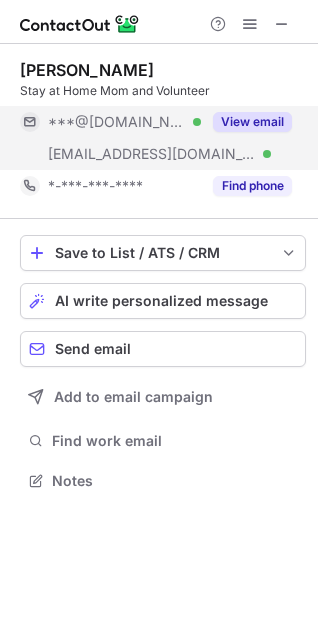 click on "View email" at bounding box center (252, 122) 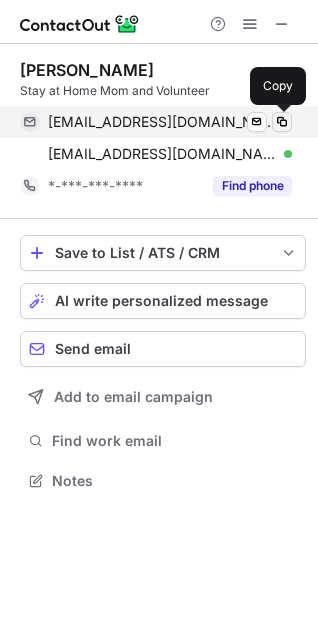 click at bounding box center [282, 122] 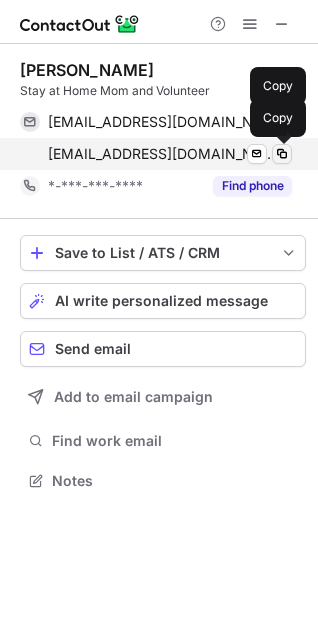 click at bounding box center (282, 154) 